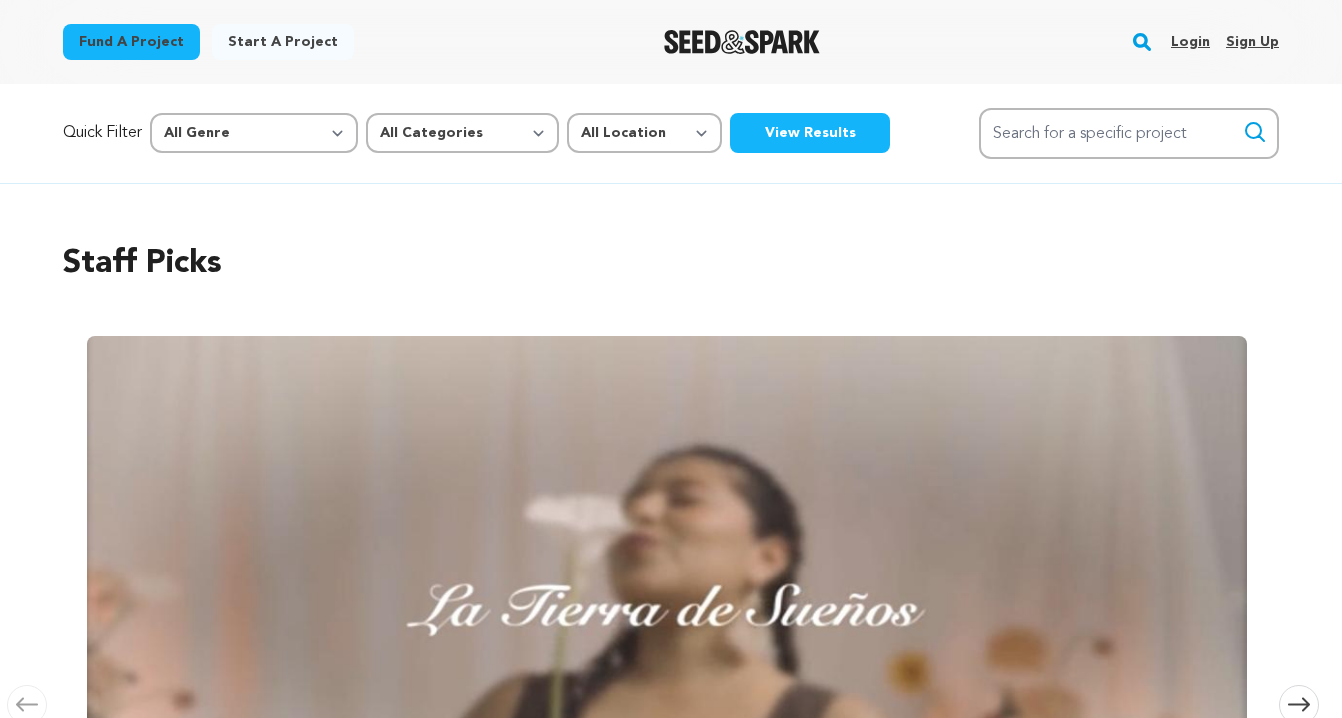 scroll, scrollTop: 0, scrollLeft: 0, axis: both 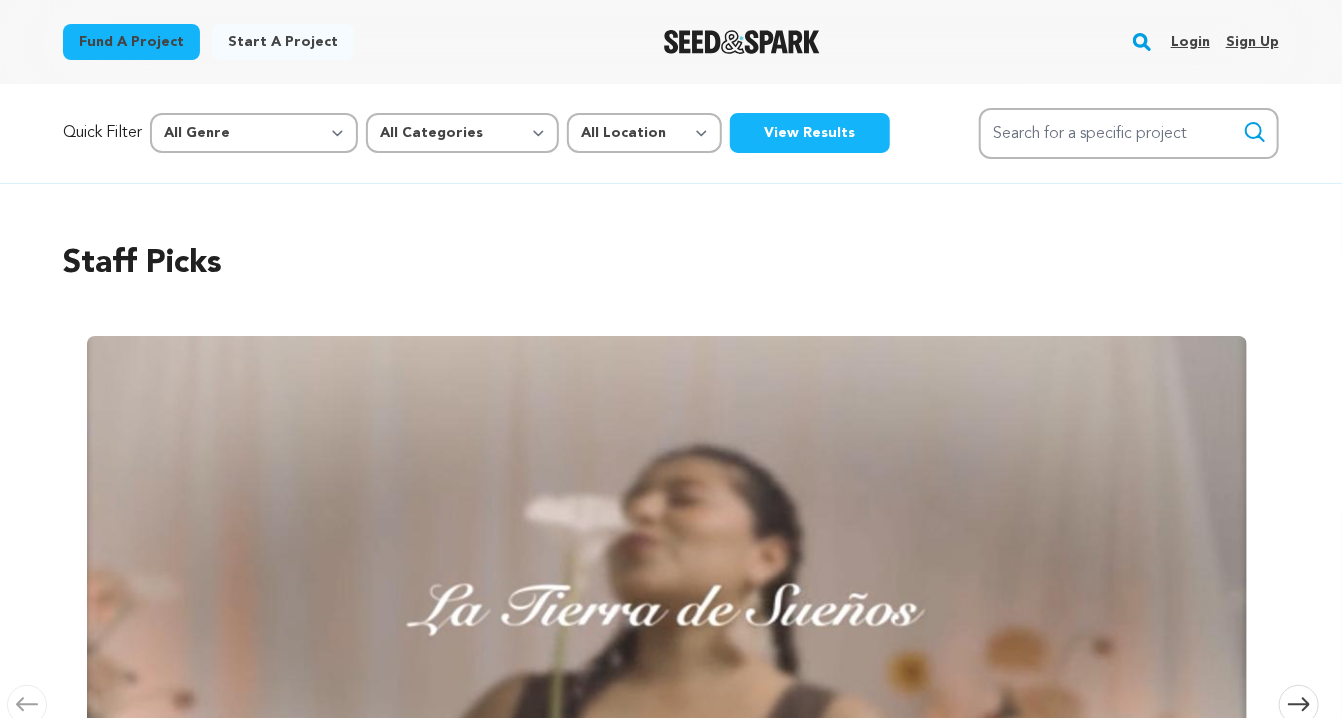 click on "Login" at bounding box center (1190, 42) 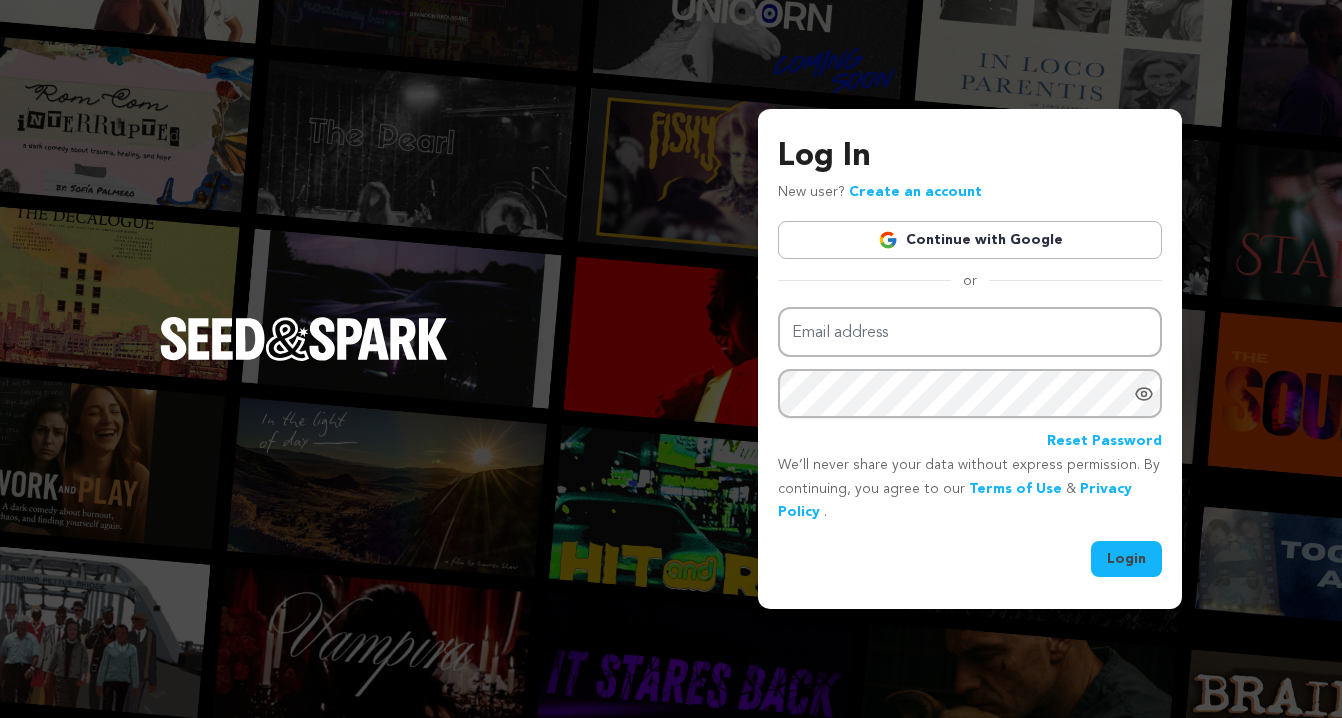 scroll, scrollTop: 0, scrollLeft: 0, axis: both 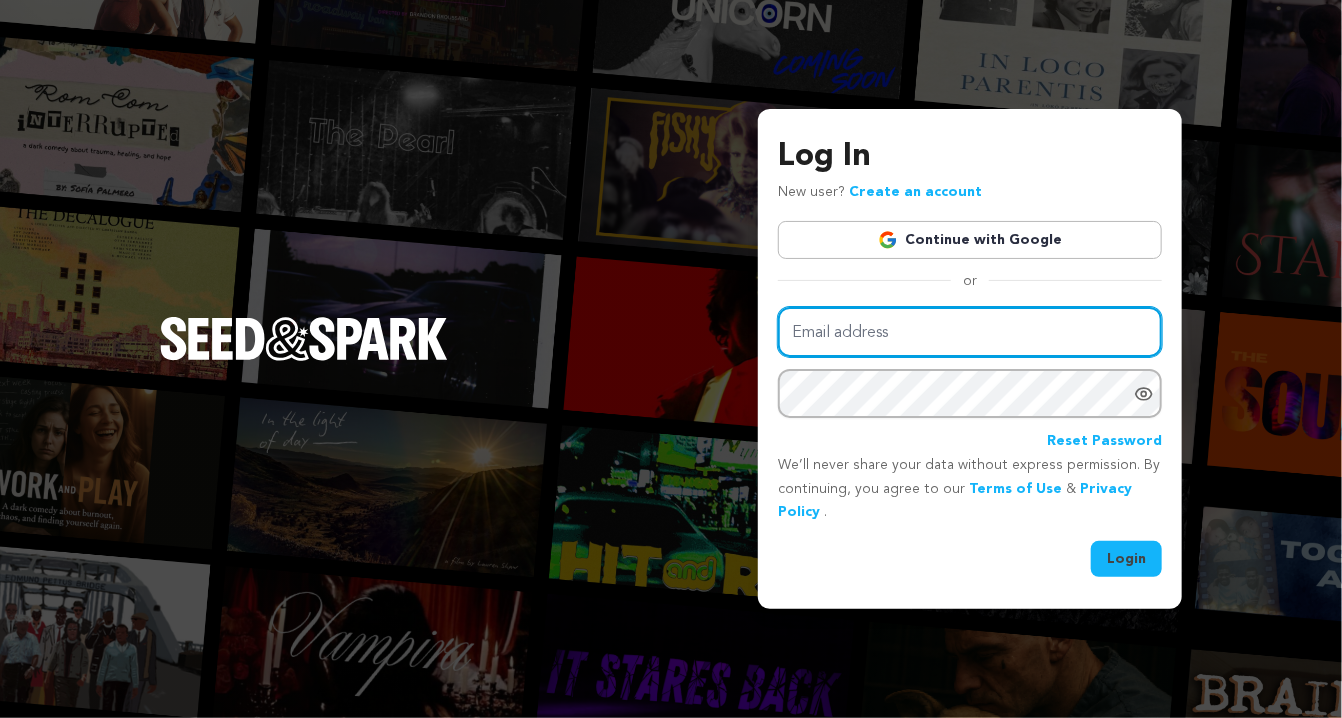 type on "elizaholmes77@gmail.com" 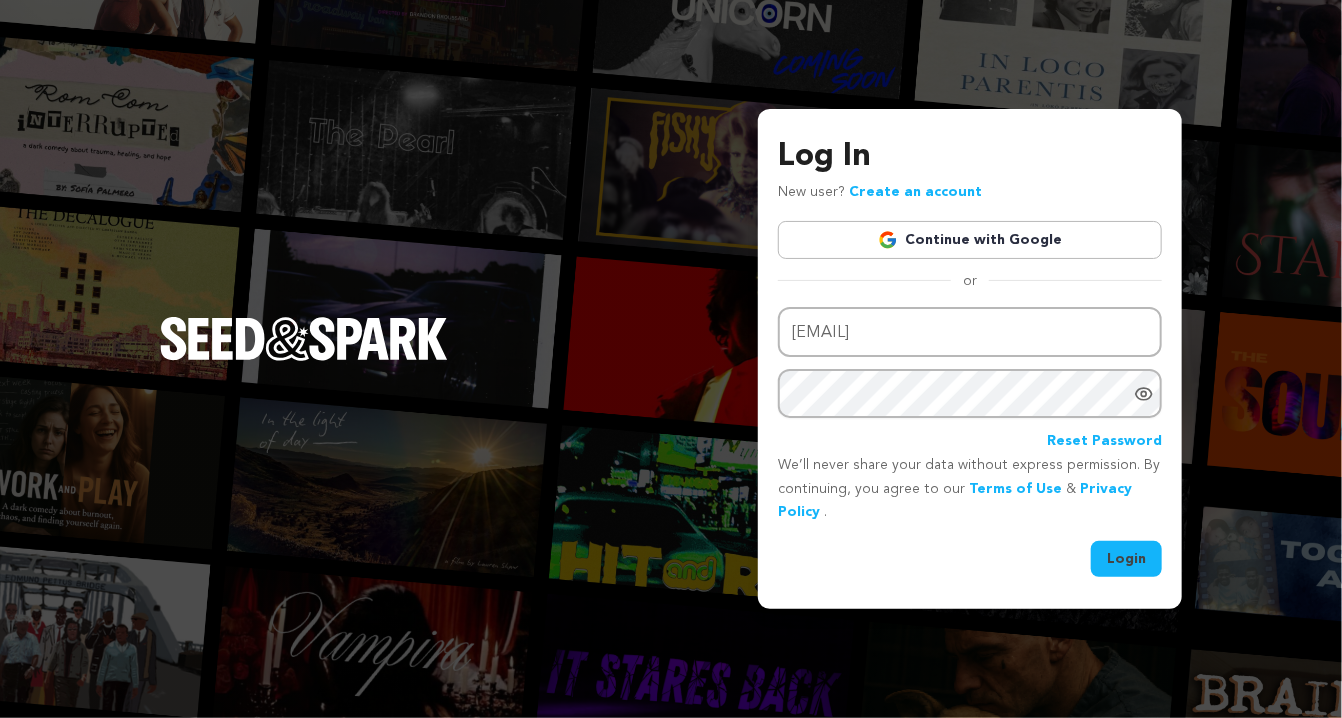 click on "Continue with Google" at bounding box center (970, 240) 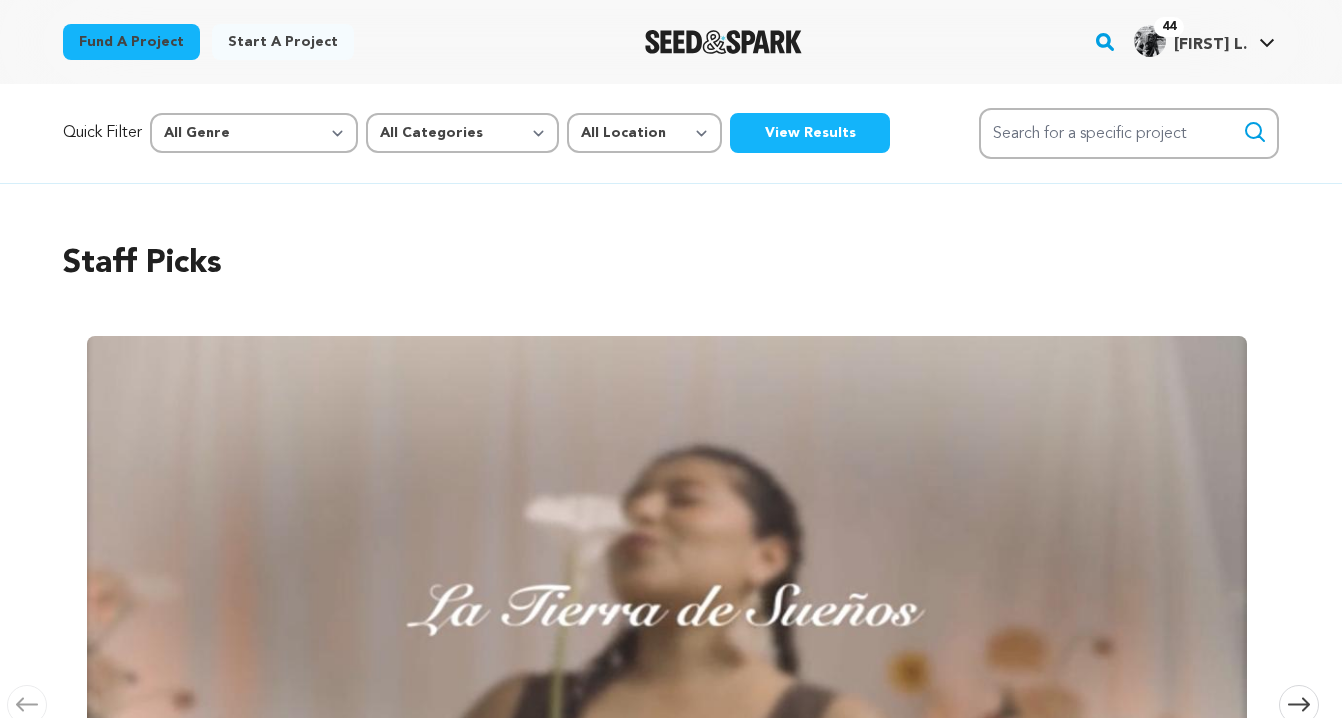 scroll, scrollTop: 0, scrollLeft: 0, axis: both 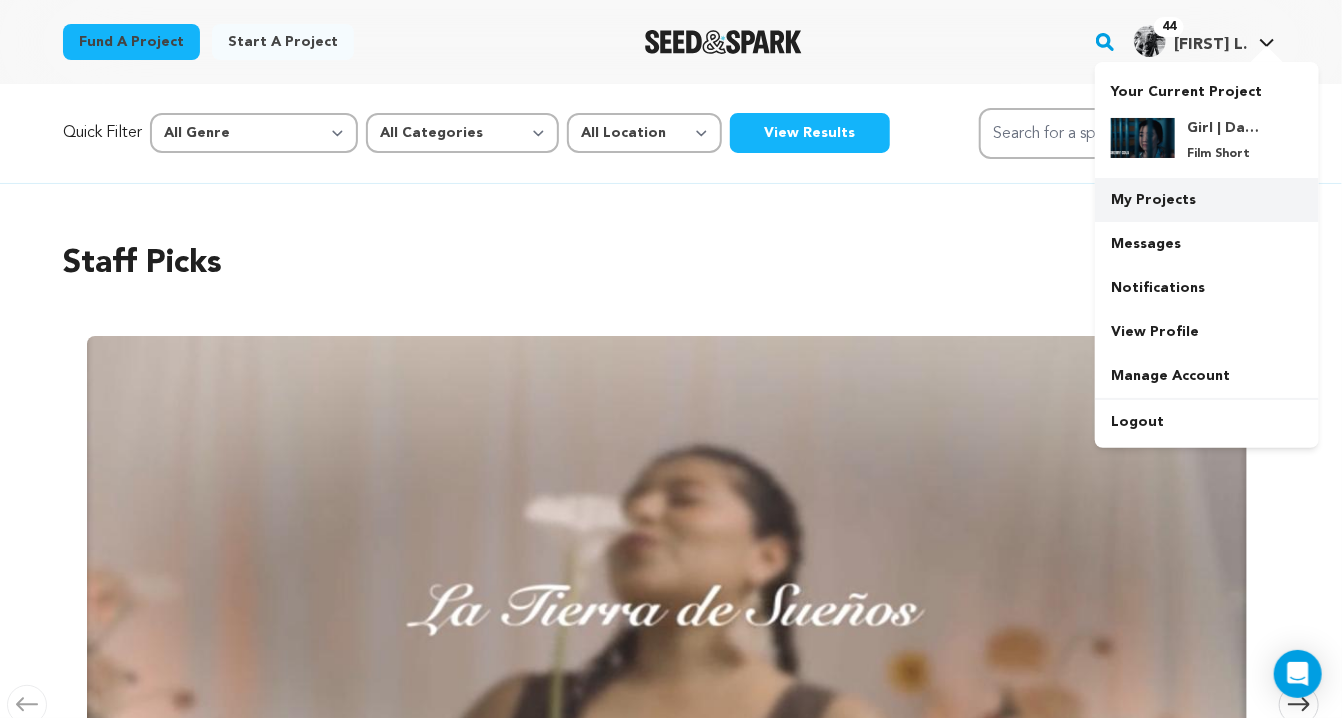 click on "My Projects" at bounding box center (1207, 200) 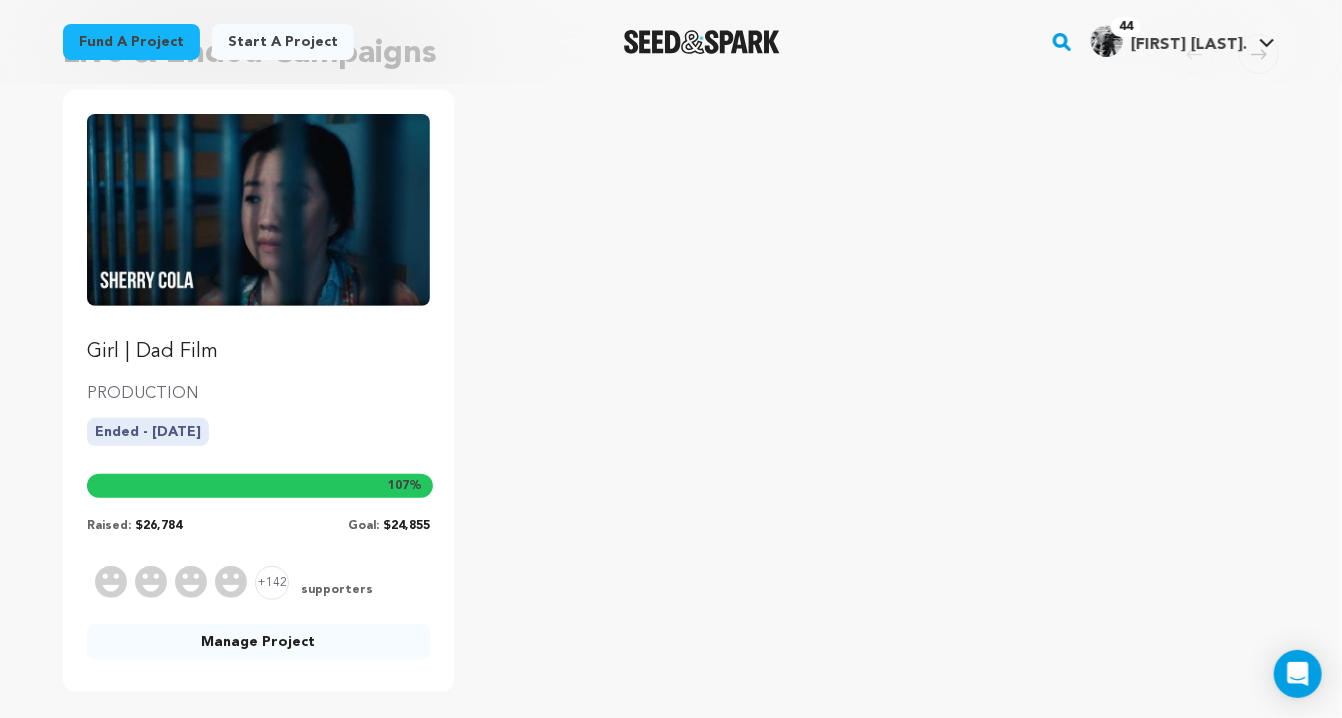 scroll, scrollTop: 258, scrollLeft: 0, axis: vertical 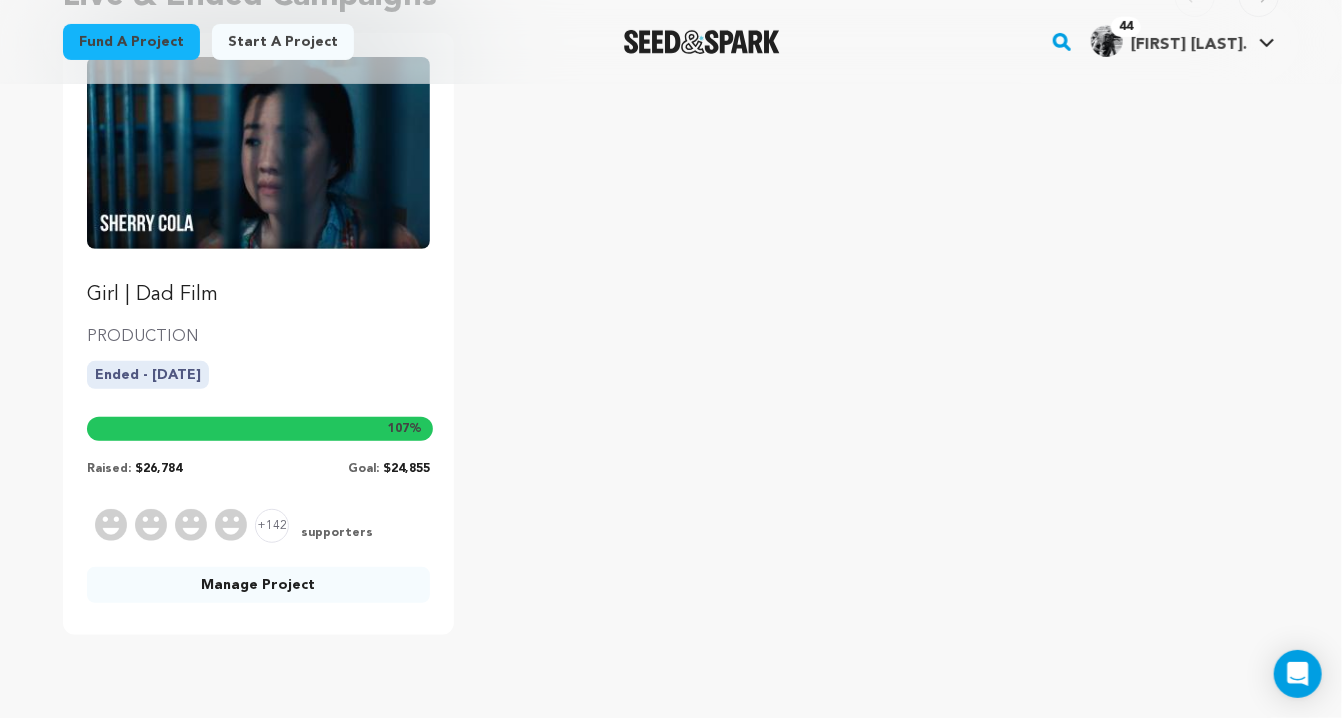 click on "Manage Project" at bounding box center [258, 585] 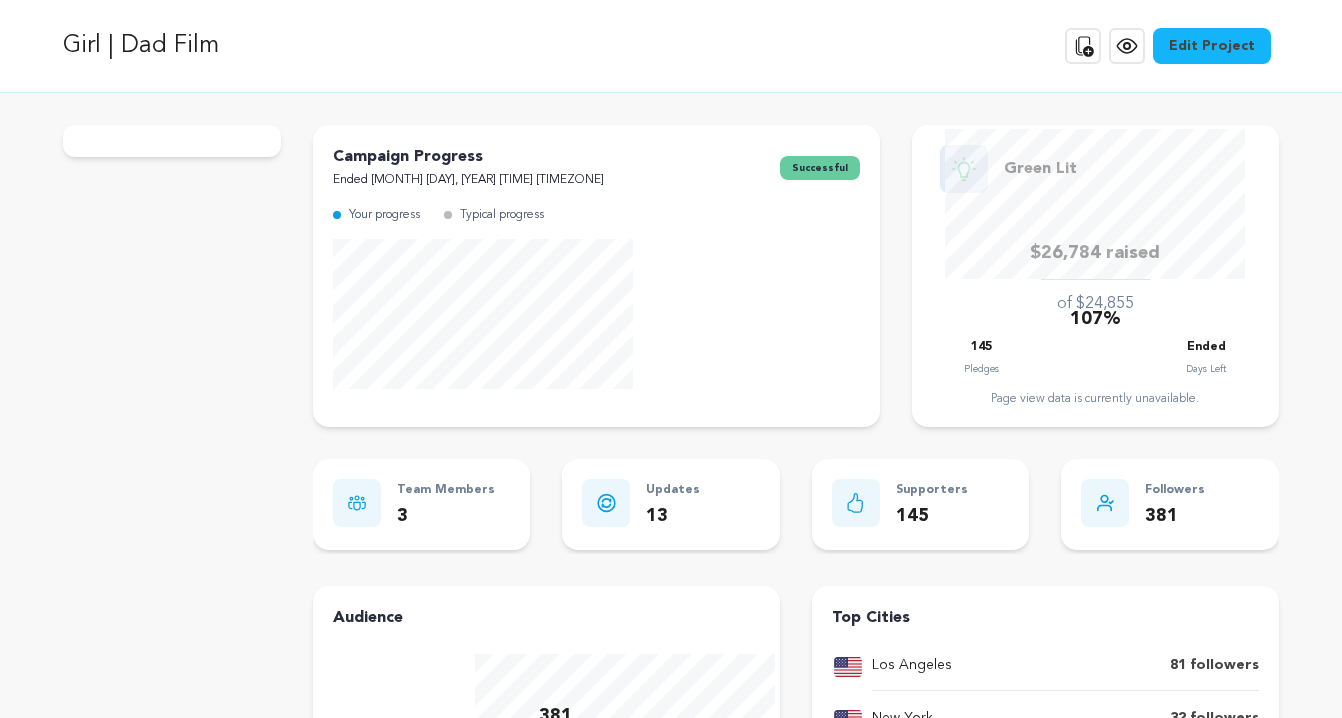 scroll, scrollTop: 0, scrollLeft: 0, axis: both 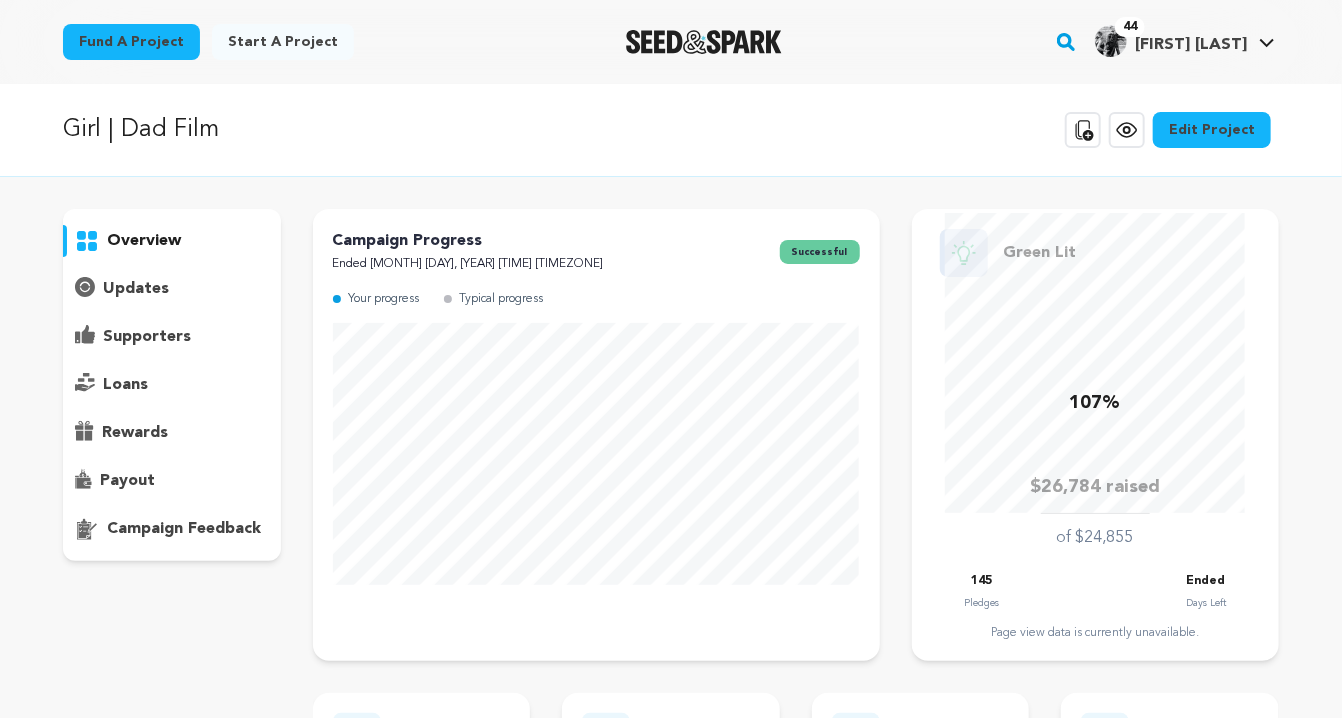 click on "supporters" at bounding box center (147, 337) 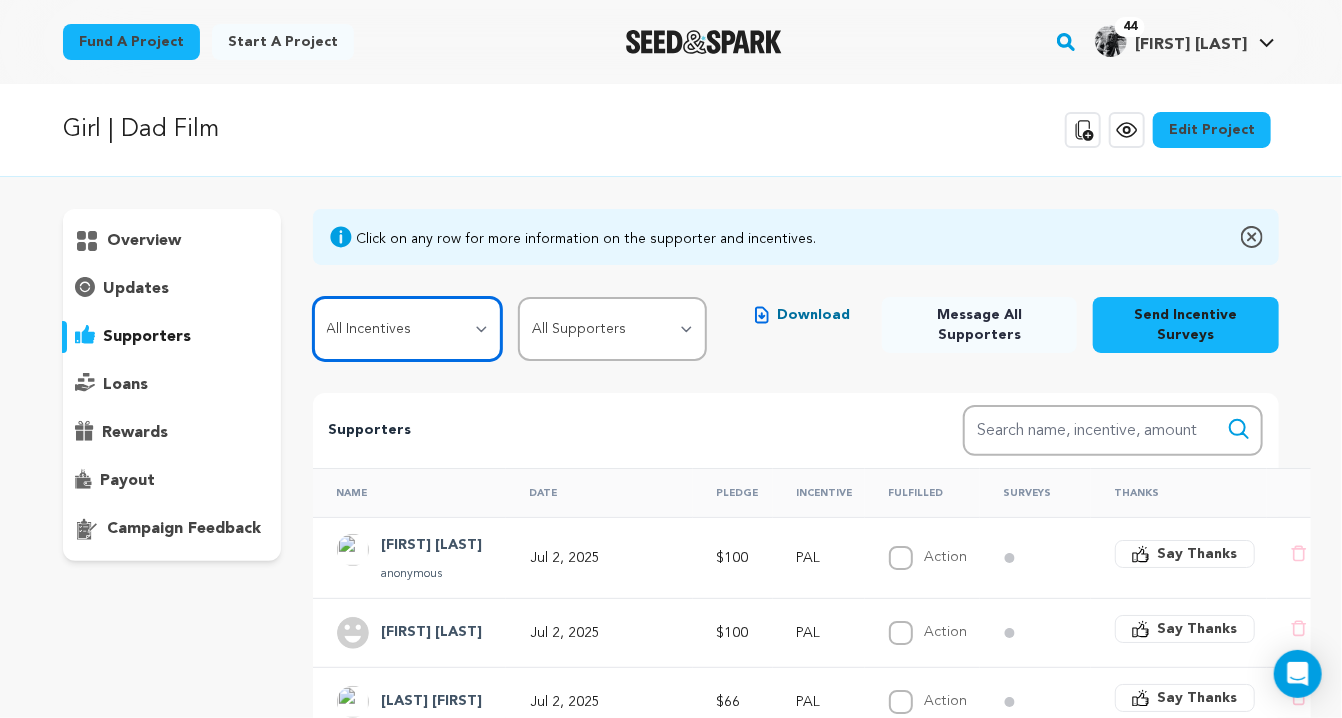 click on "All Incentives
SHOUTOUT
FAN
PAL
FRIEND
SUPPORTER
VIP SPONSOR
PATRON
PRODUCING PARTNER" at bounding box center (407, 329) 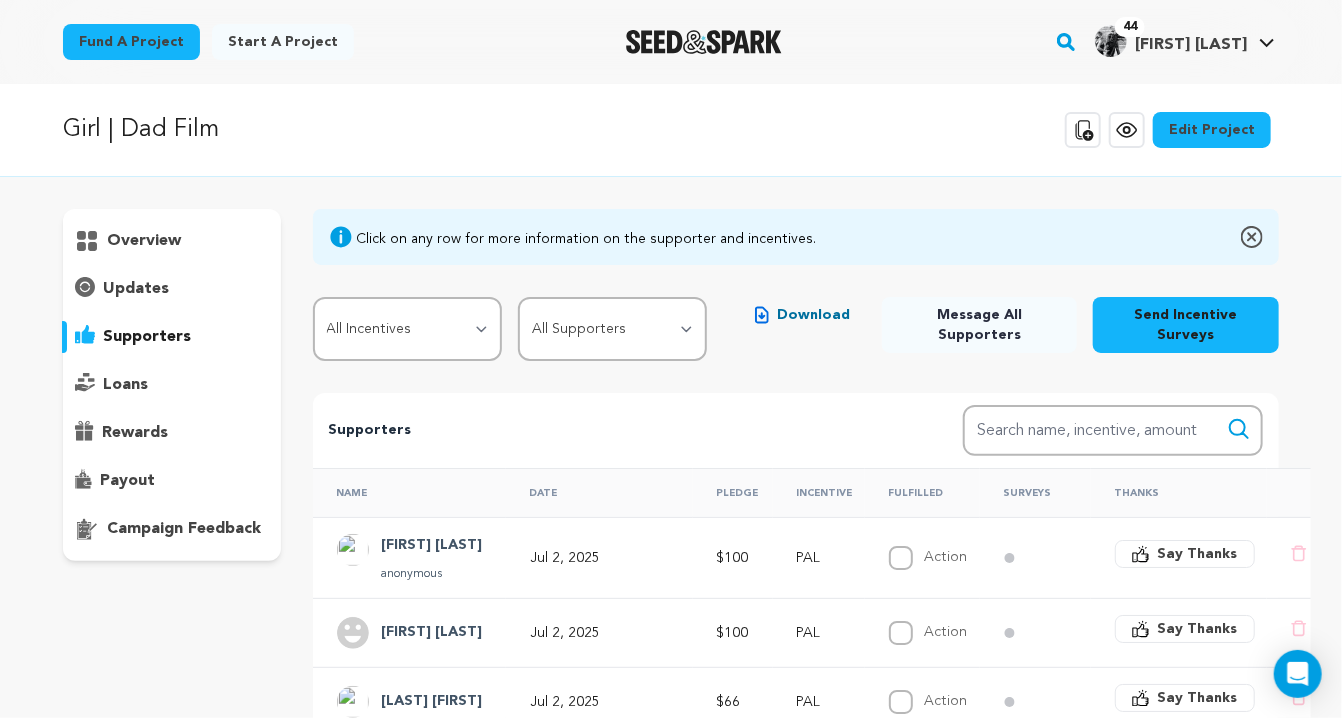 click on "Download" at bounding box center (813, 315) 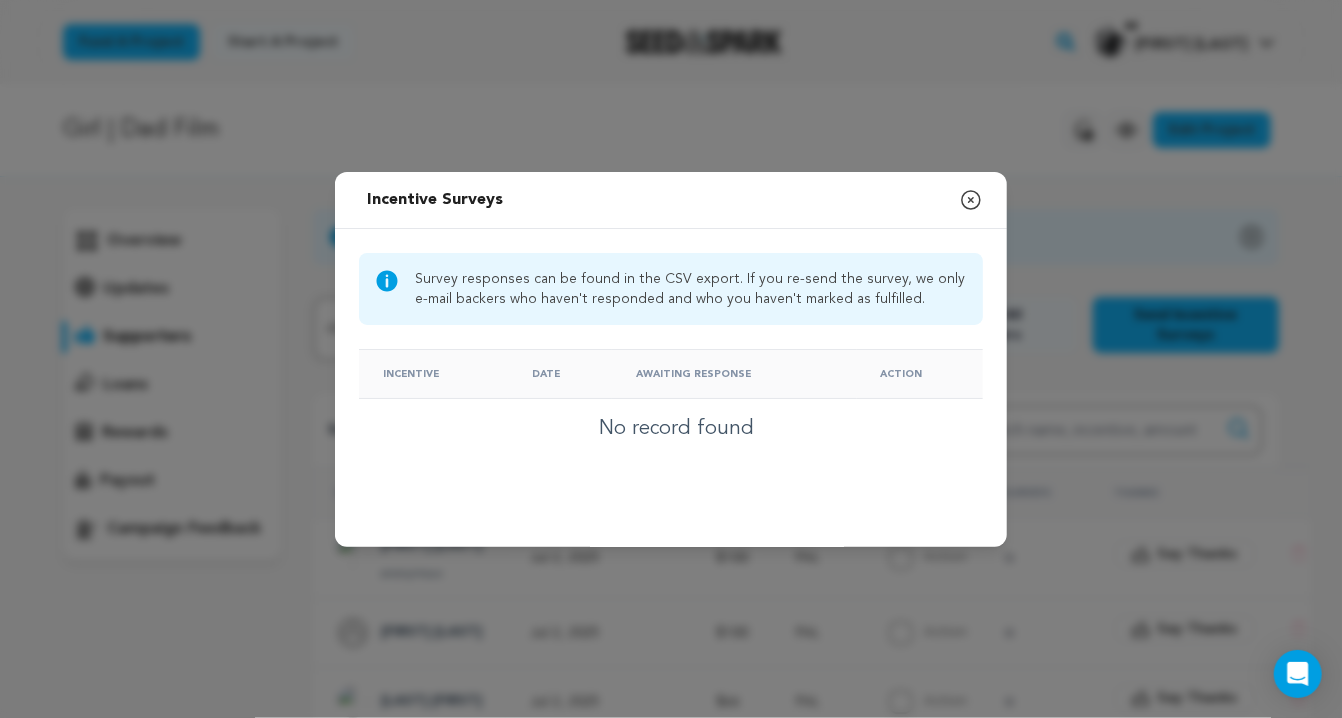 click 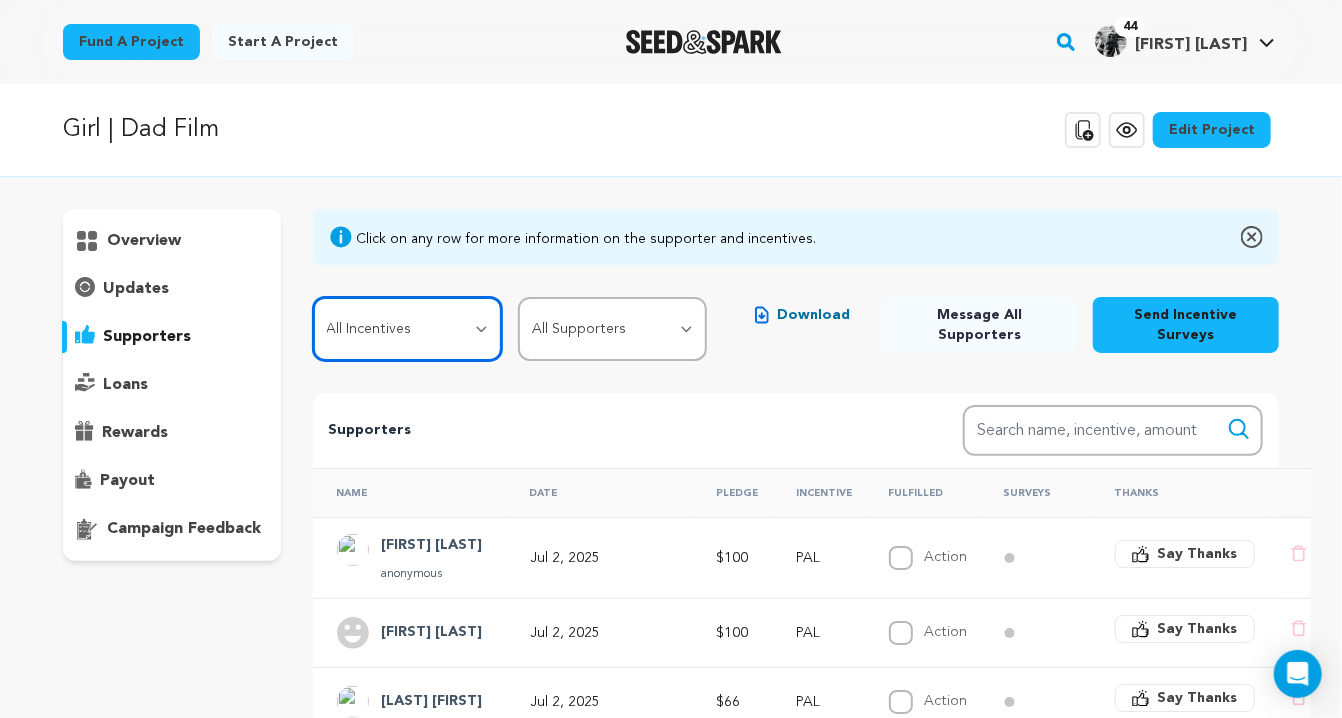 click on "All Incentives
SHOUTOUT
FAN
PAL
FRIEND
SUPPORTER
VIP SPONSOR
PATRON
PRODUCING PARTNER" at bounding box center (407, 329) 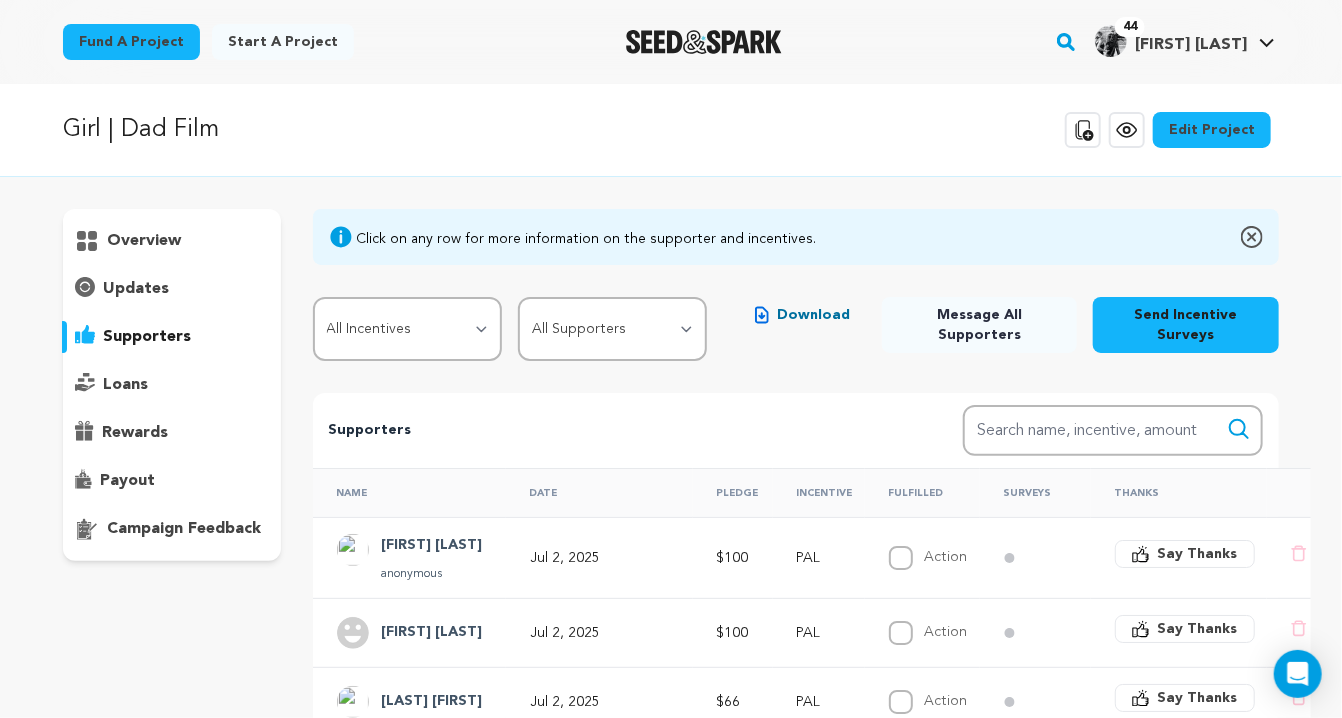 click on "[LAST] [INITIAL]" at bounding box center (1191, 45) 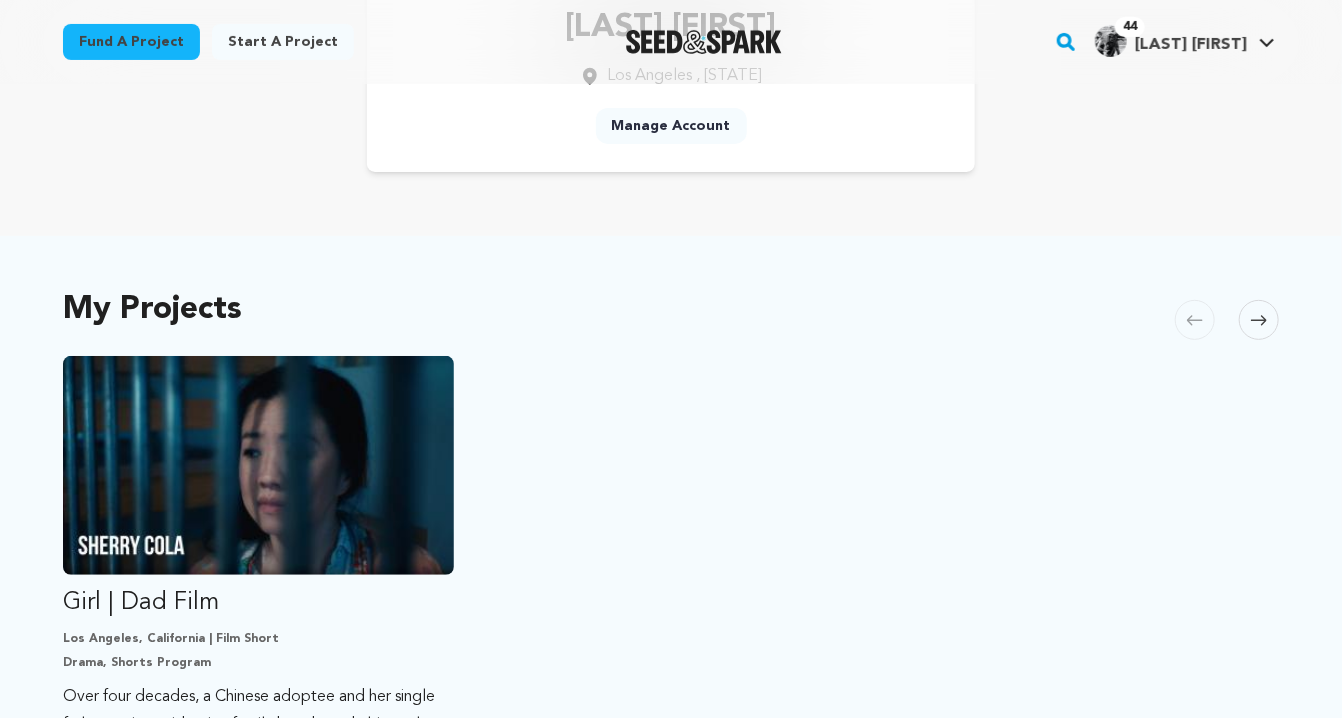 scroll, scrollTop: 375, scrollLeft: 0, axis: vertical 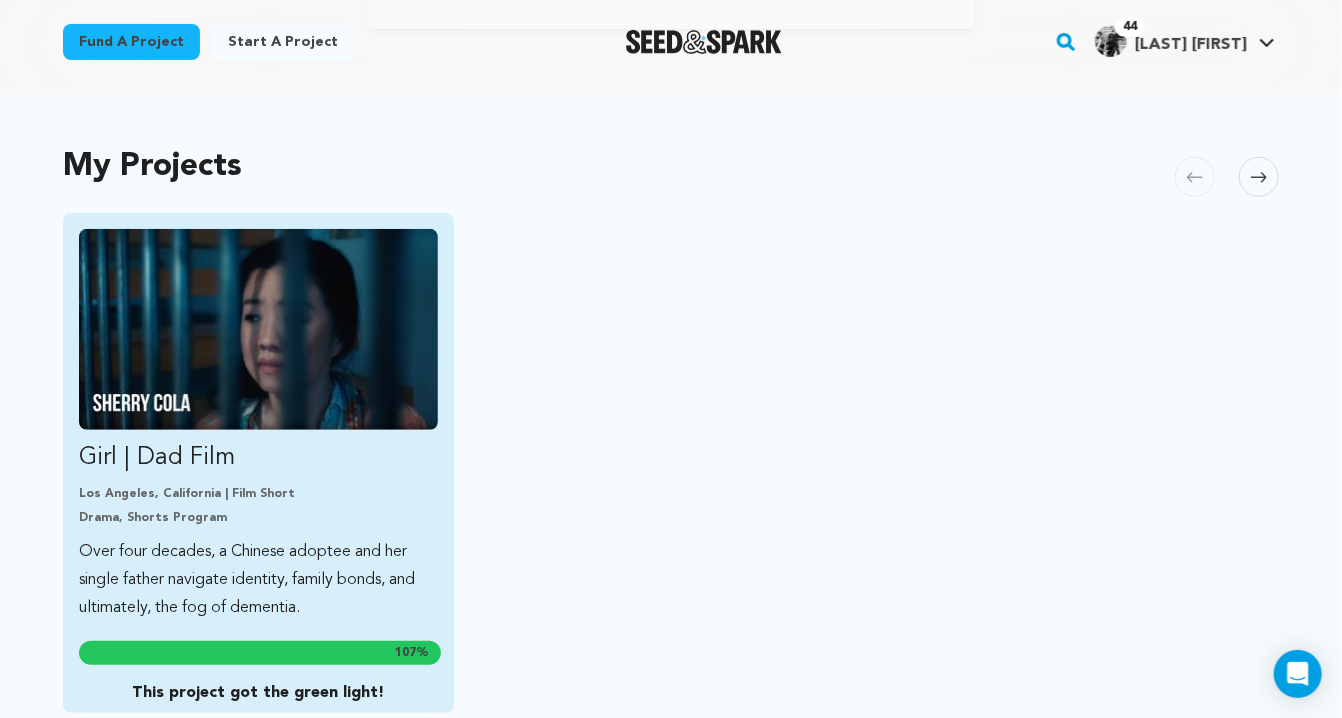 click at bounding box center [258, 329] 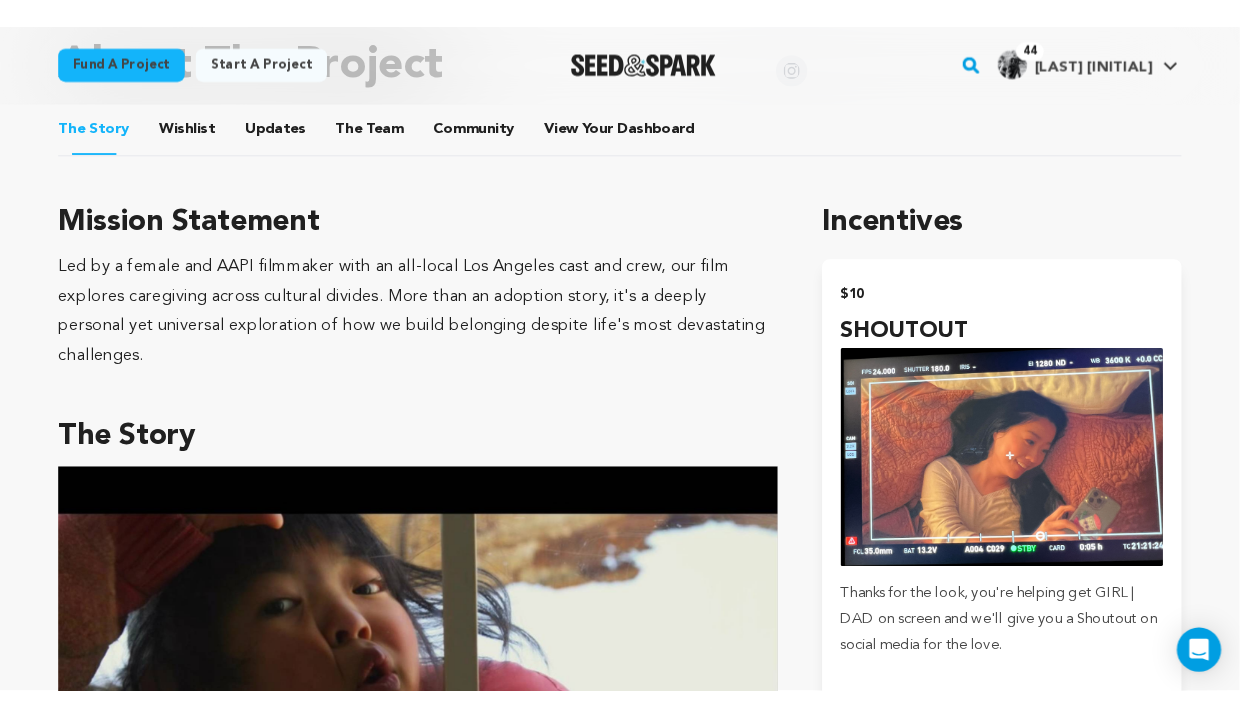 scroll, scrollTop: 1237, scrollLeft: 0, axis: vertical 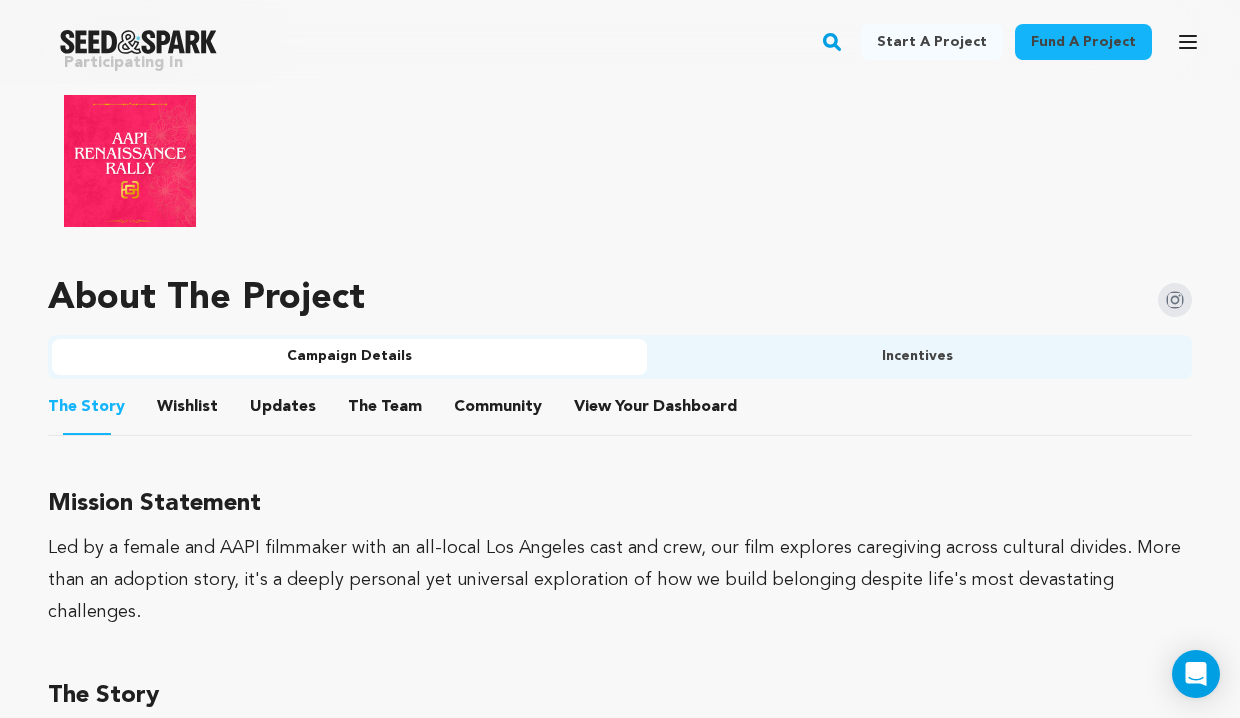click on "Incentives" at bounding box center [917, 357] 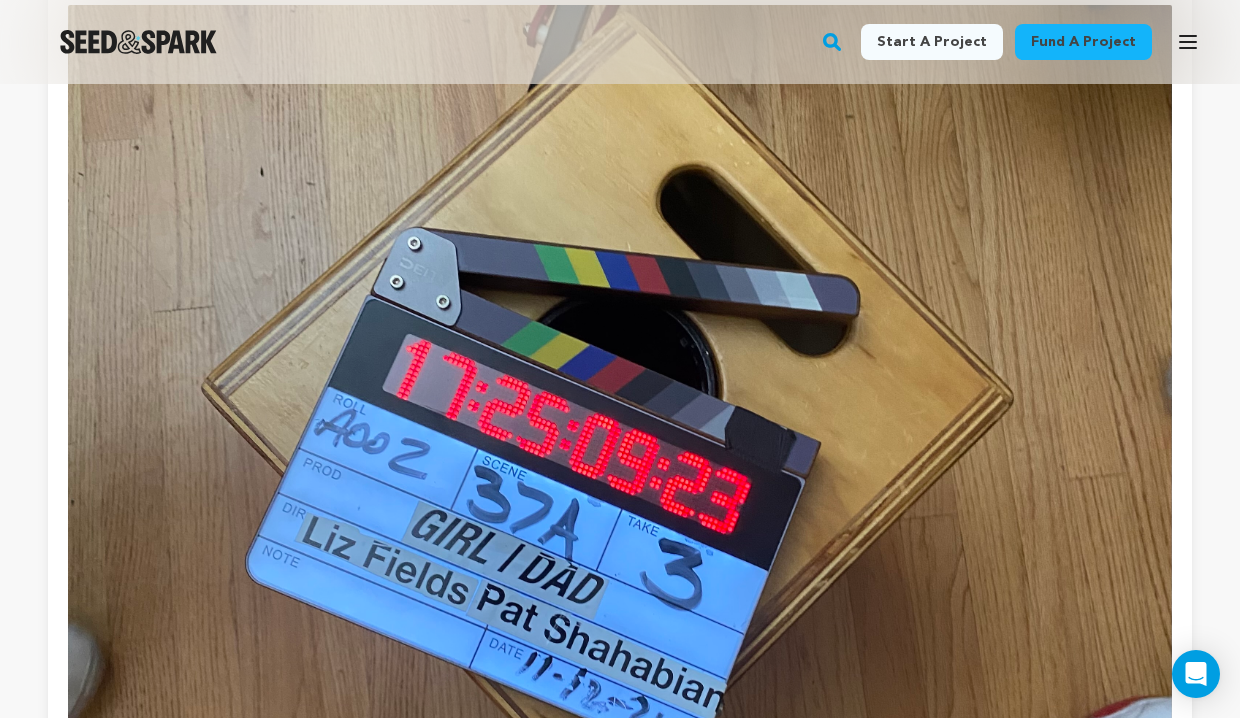 scroll, scrollTop: 9562, scrollLeft: 0, axis: vertical 